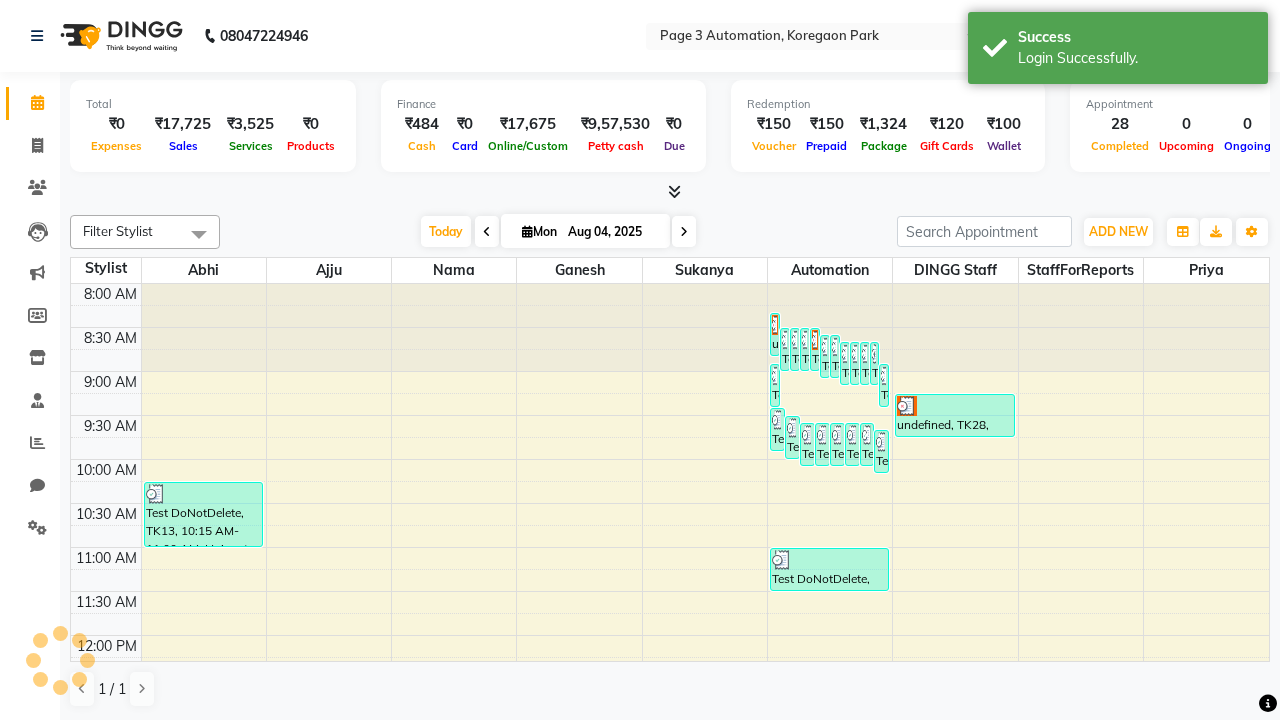 scroll, scrollTop: 0, scrollLeft: 0, axis: both 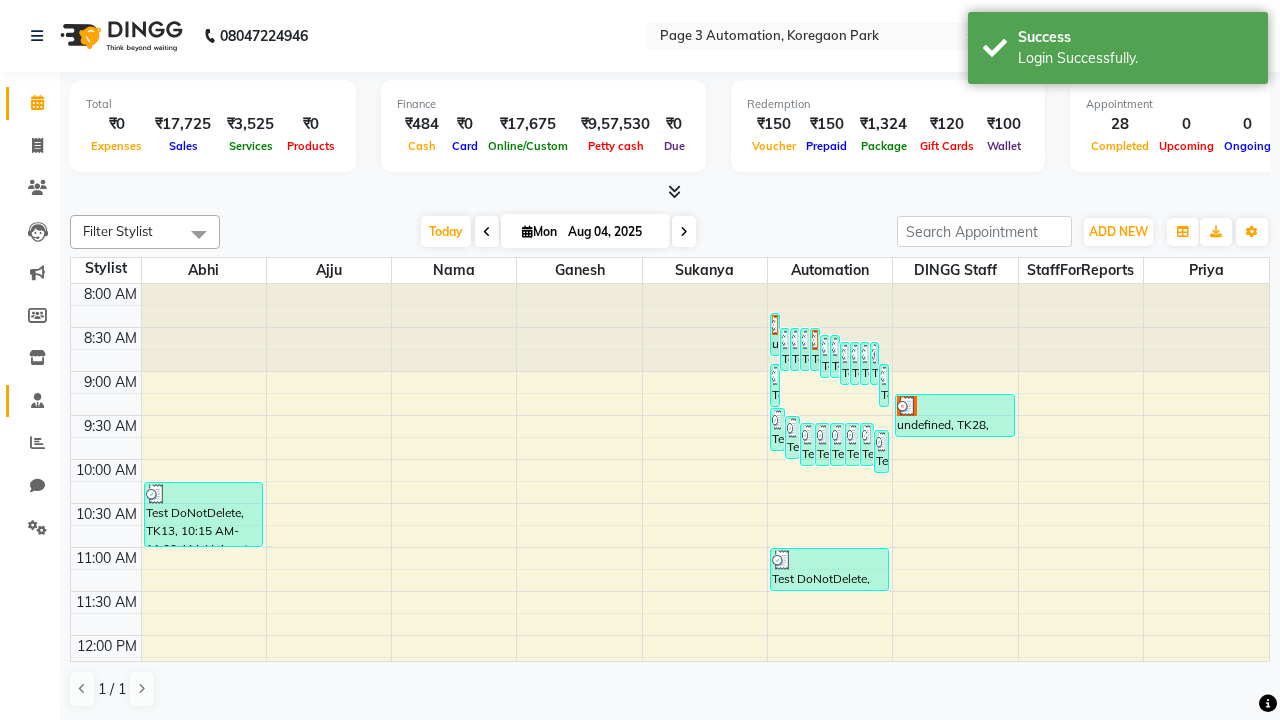 click 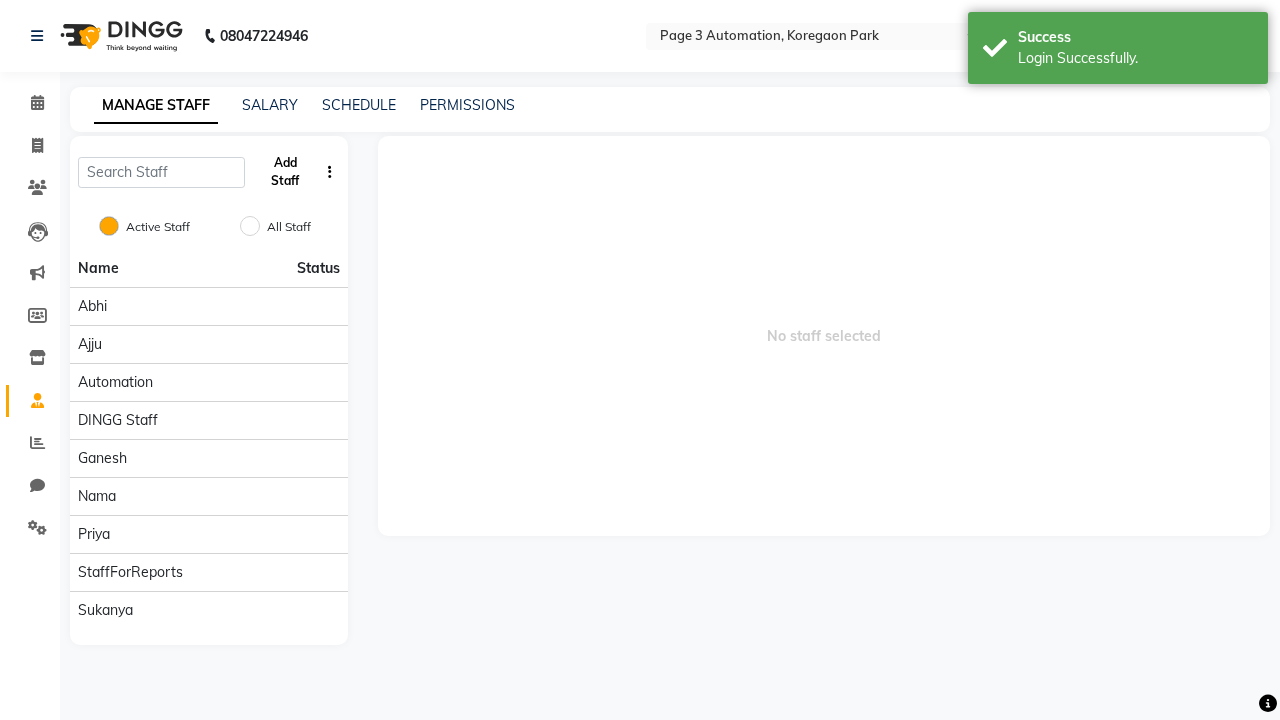 click on "Add Staff" 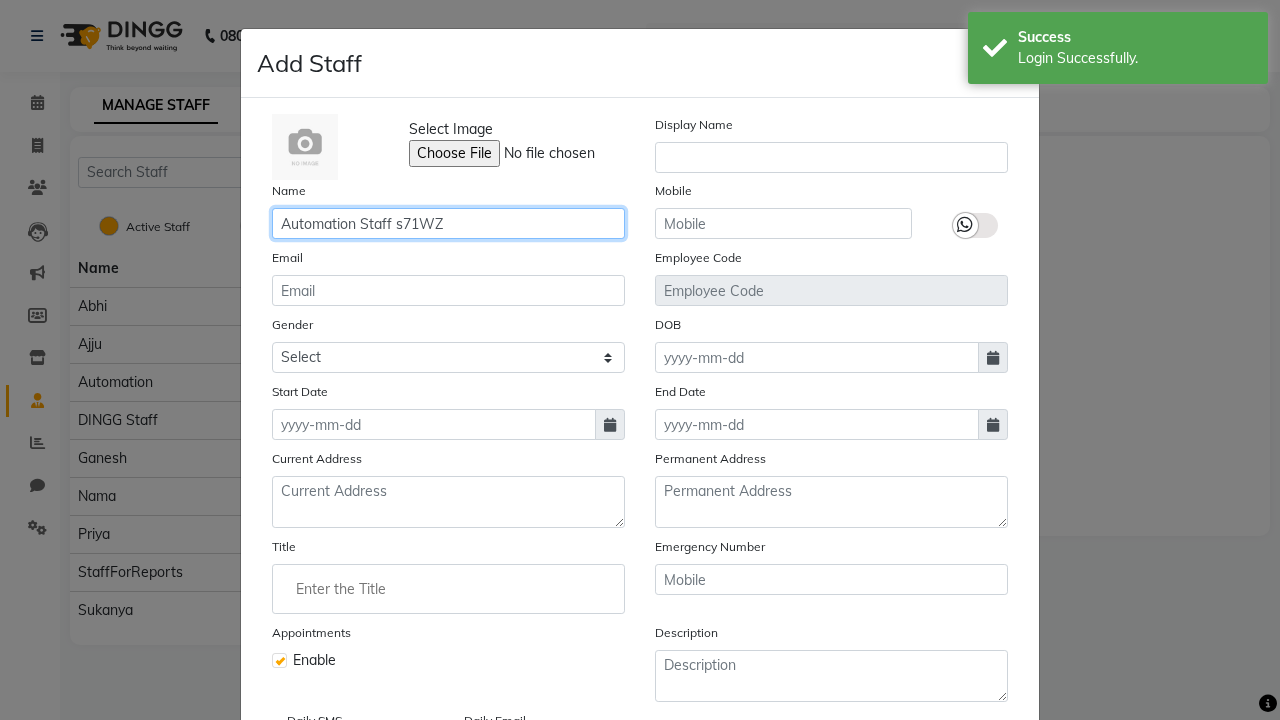 type on "Automation Staff s71WZ" 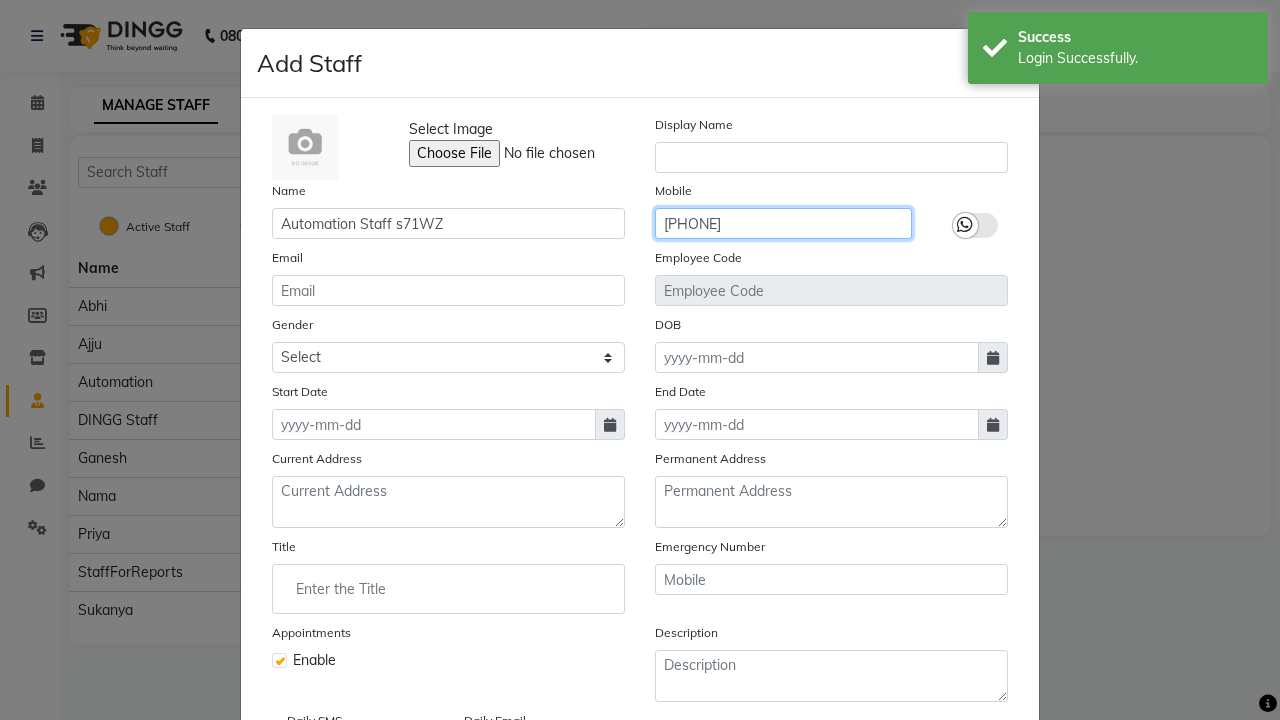 type on "[PHONE]" 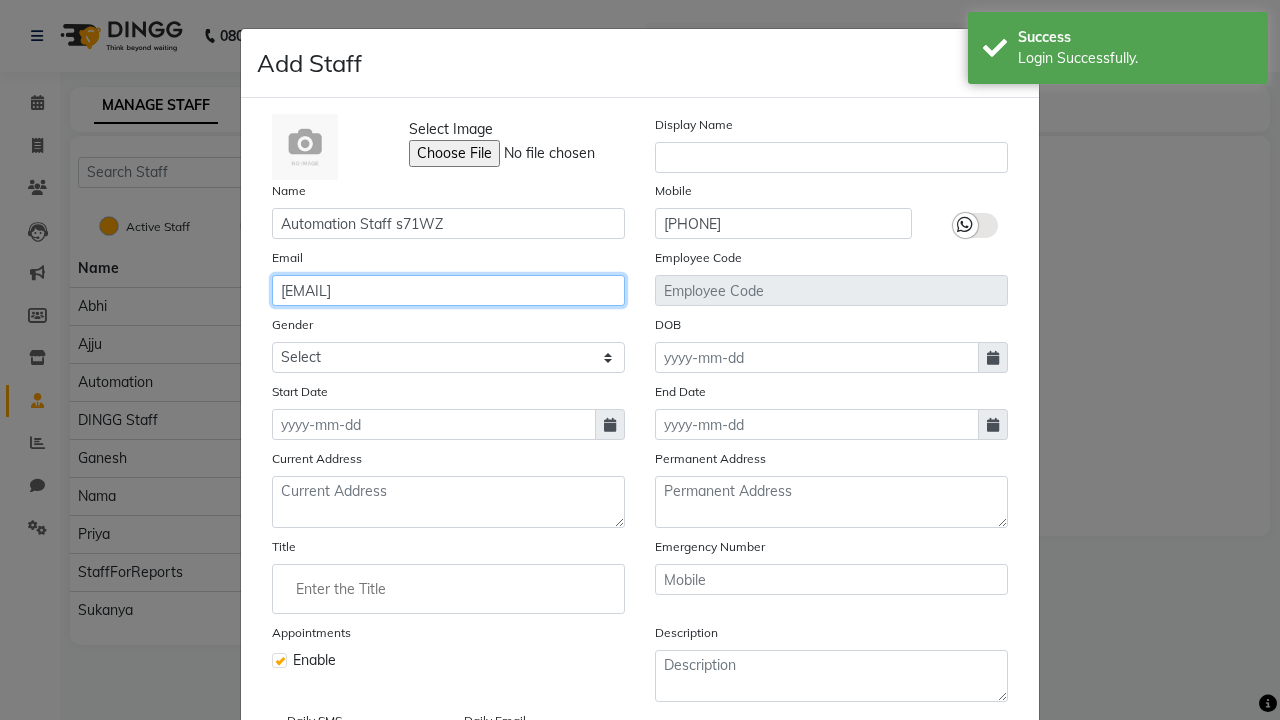 type on "[EMAIL]" 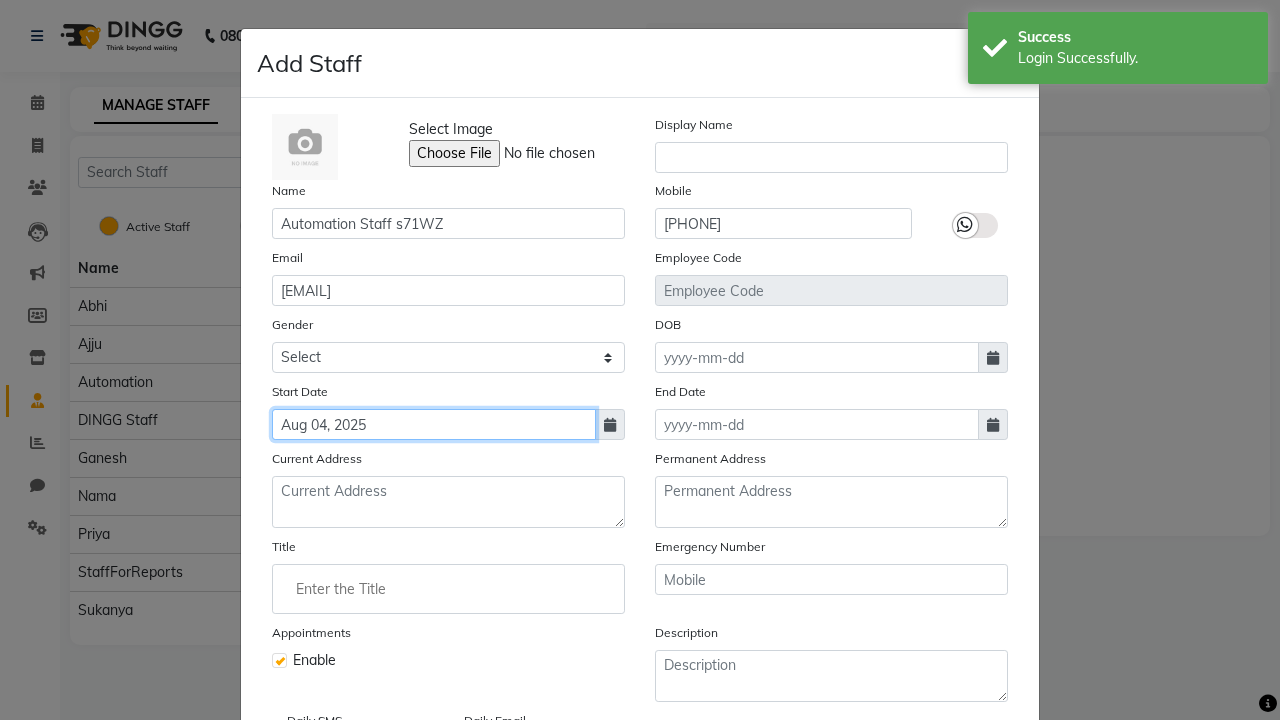 type on "Aug 04, 2025" 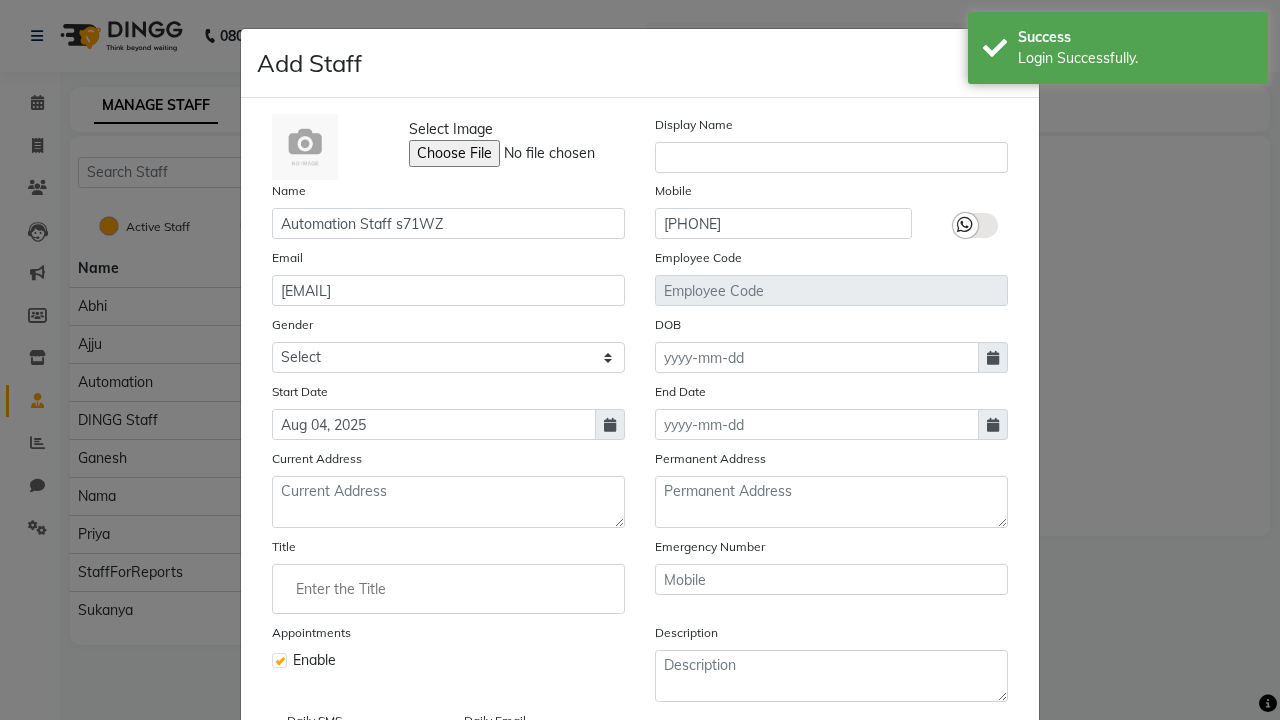 click on "Save" at bounding box center [988, 814] 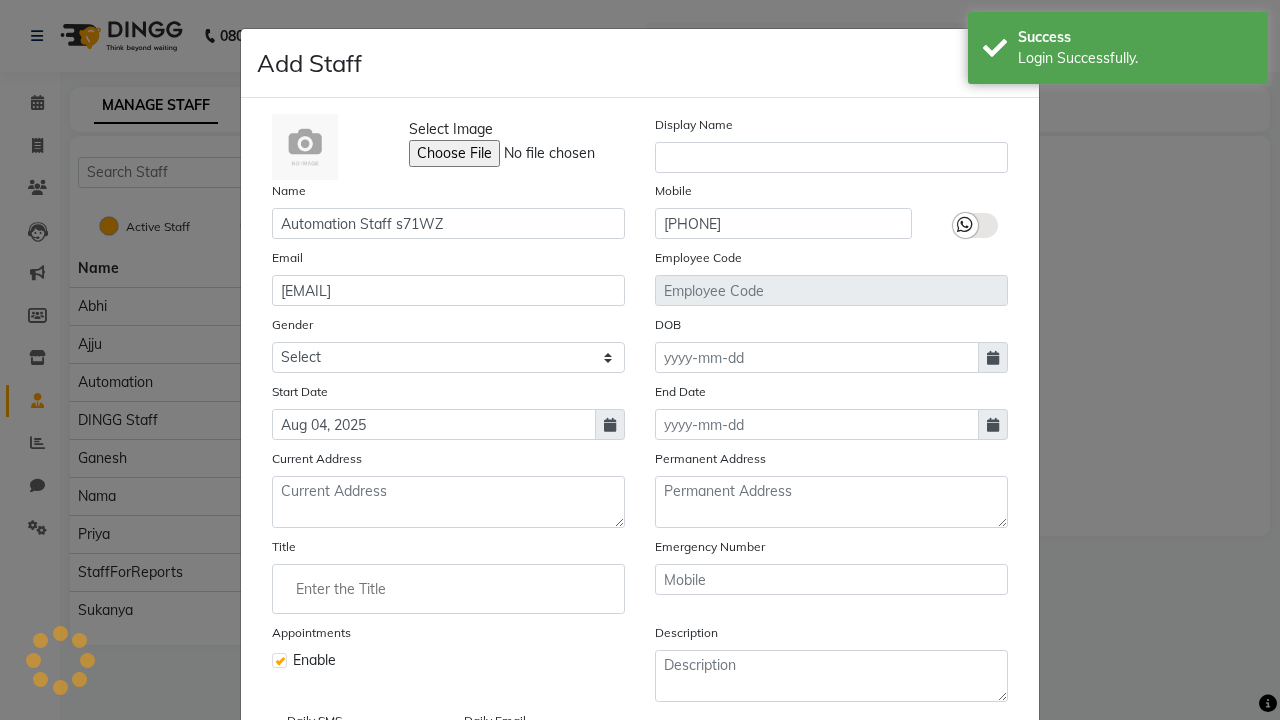 scroll, scrollTop: 162, scrollLeft: 0, axis: vertical 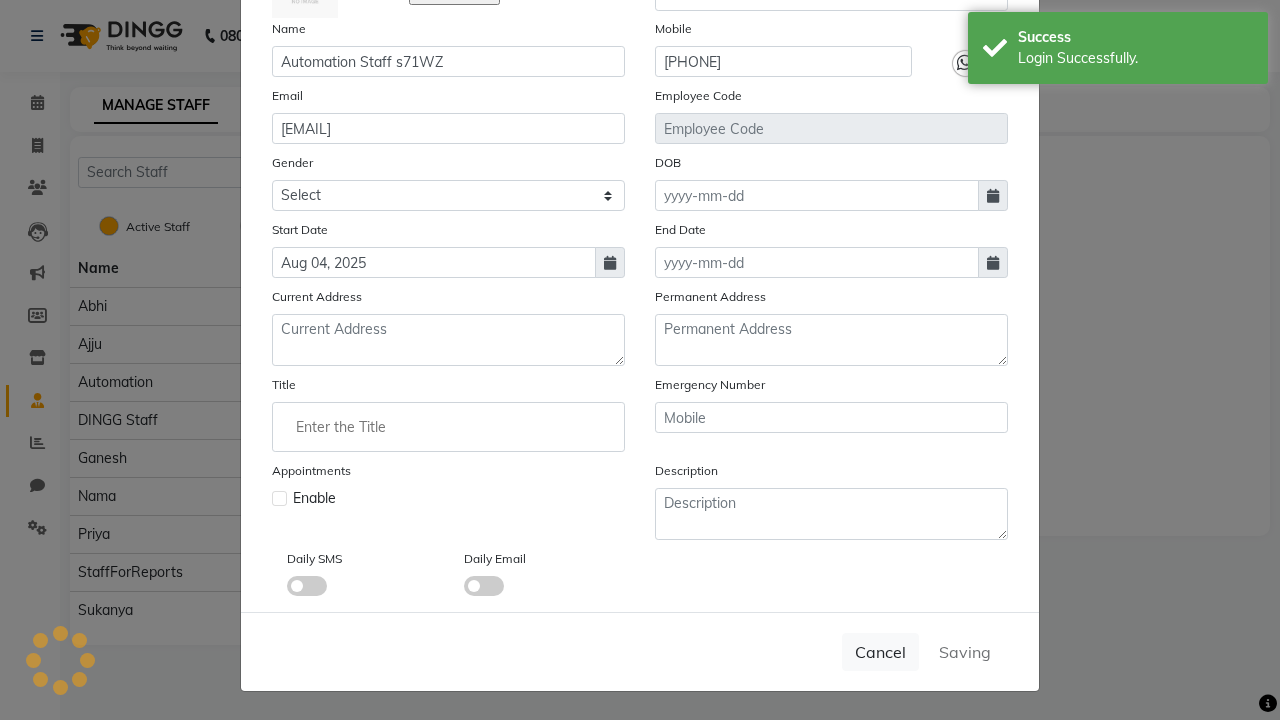 type 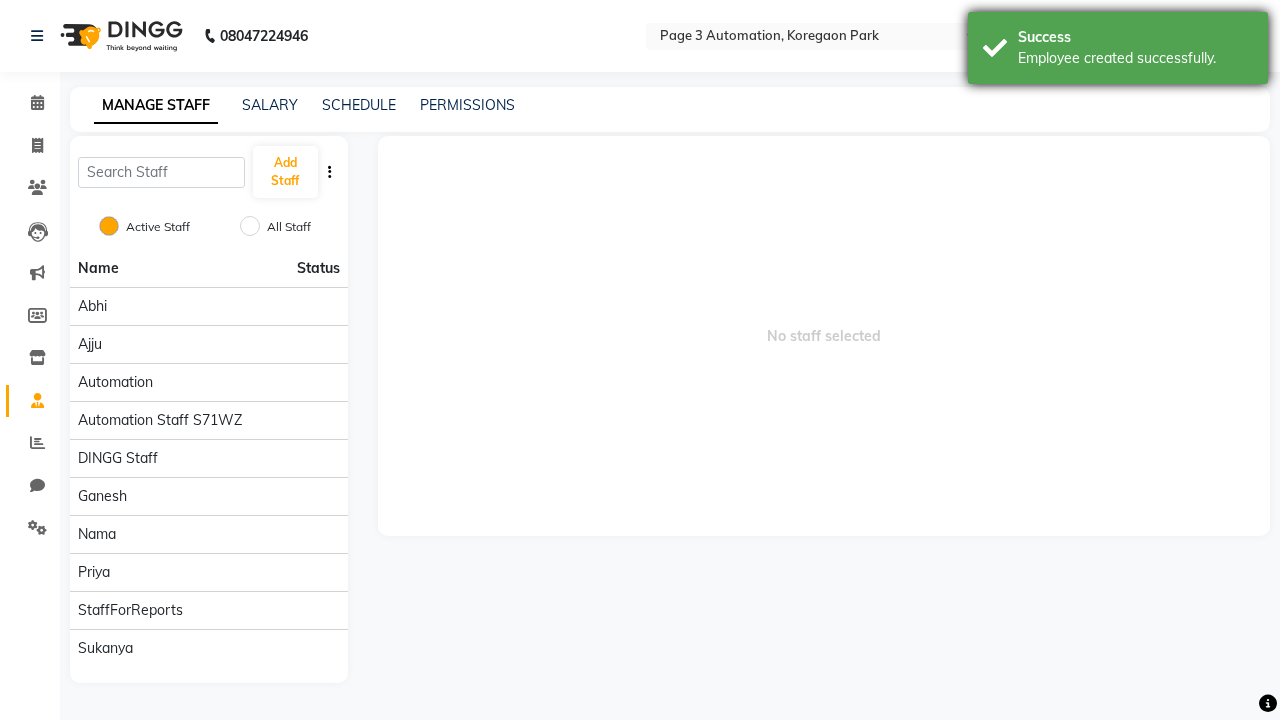 click on "Employee created successfully." at bounding box center (1135, 58) 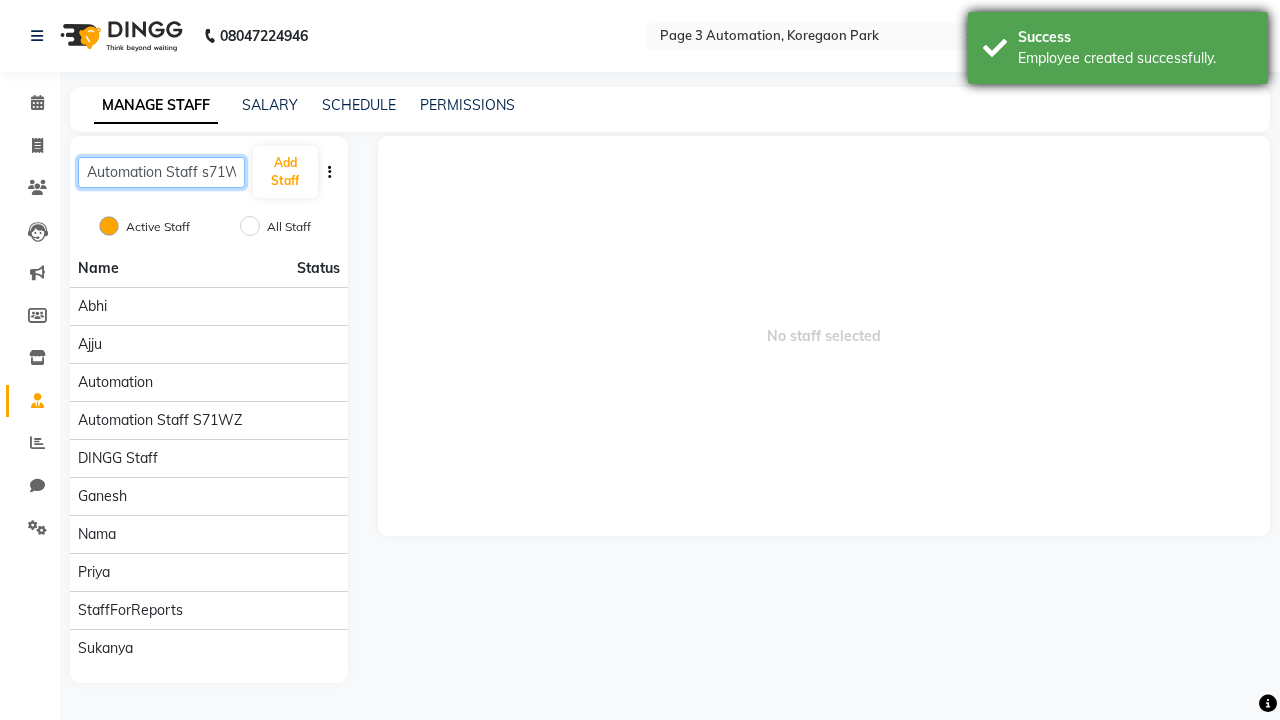 scroll, scrollTop: 0, scrollLeft: 13, axis: horizontal 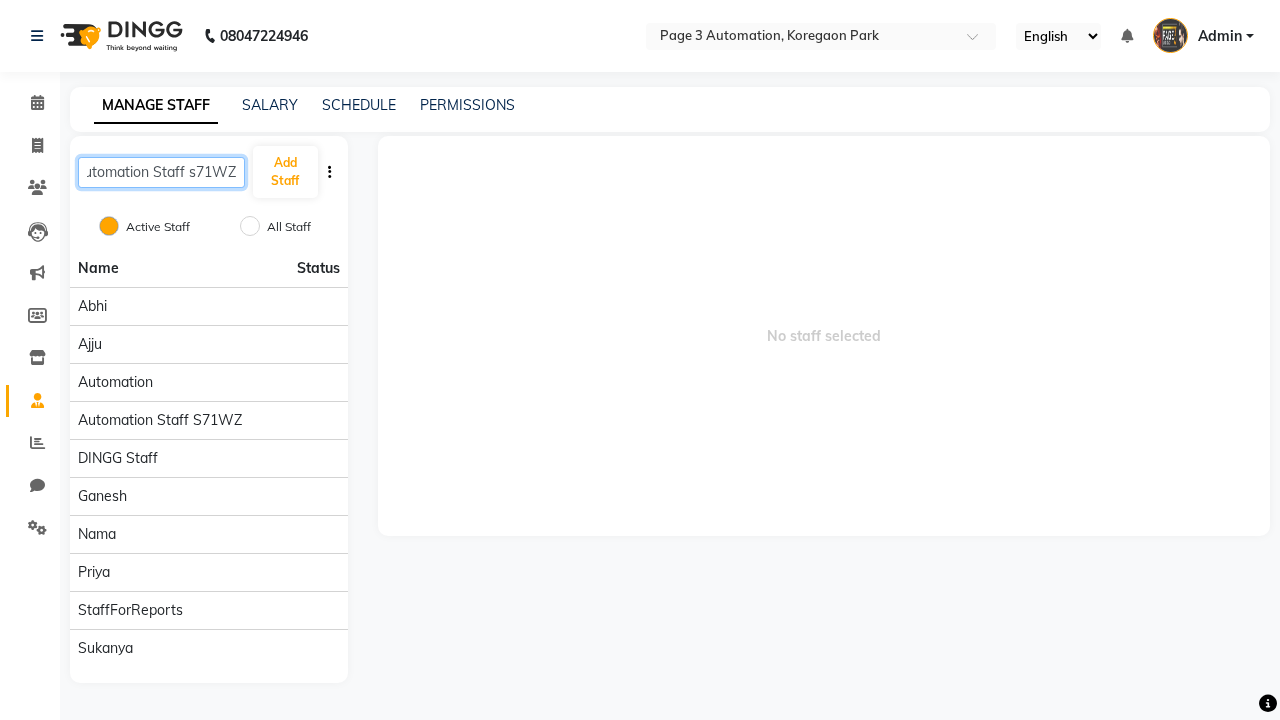 type on "Automation Staff s71WZ" 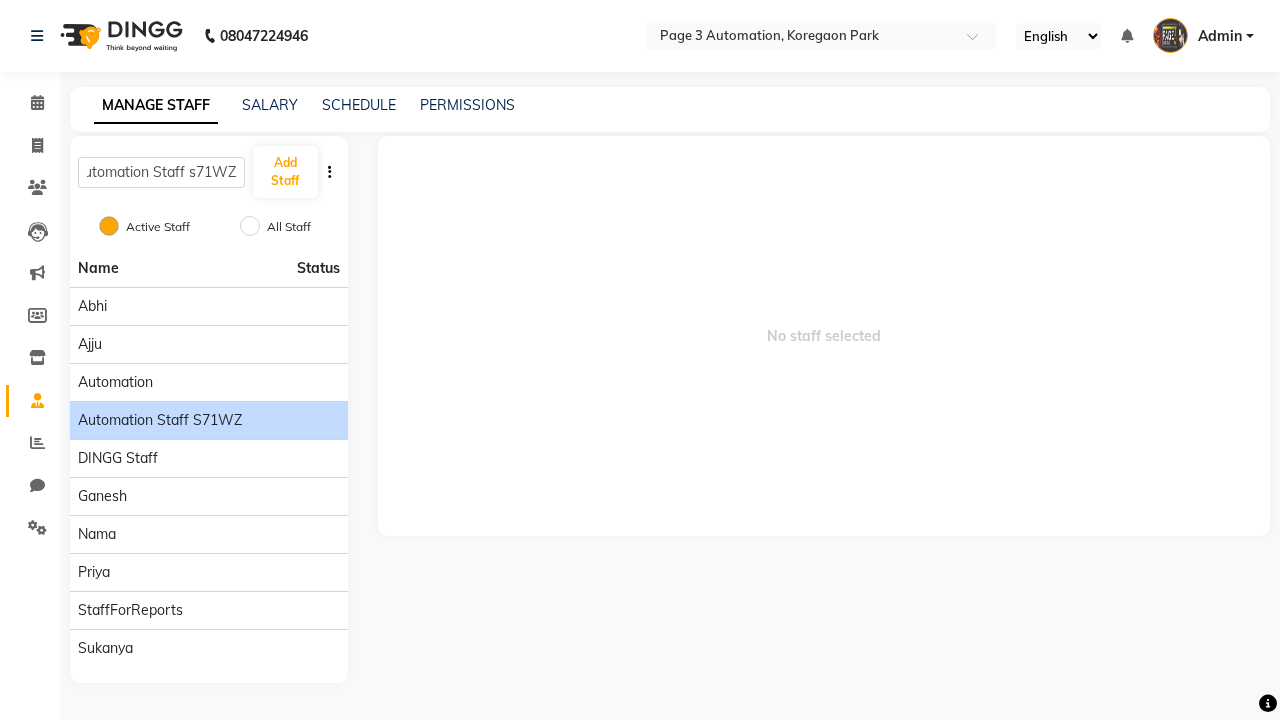 click on "Automation Staff s71WZ" 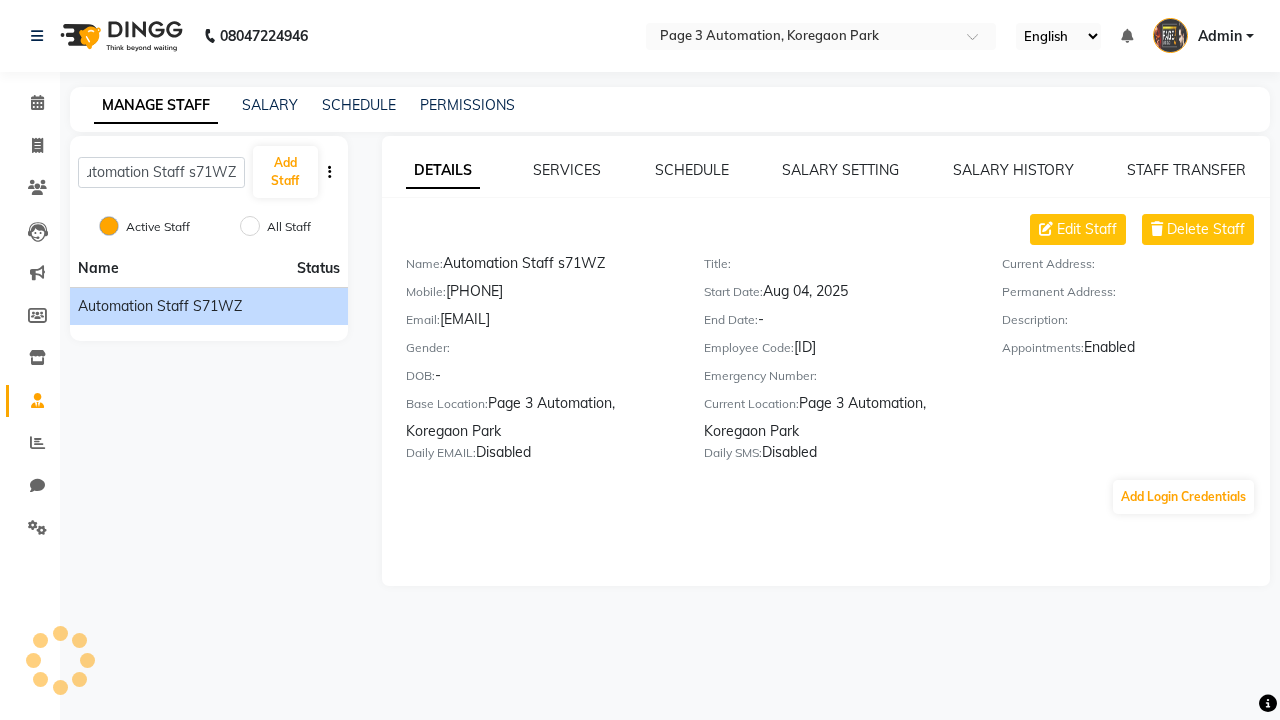 scroll, scrollTop: 0, scrollLeft: 0, axis: both 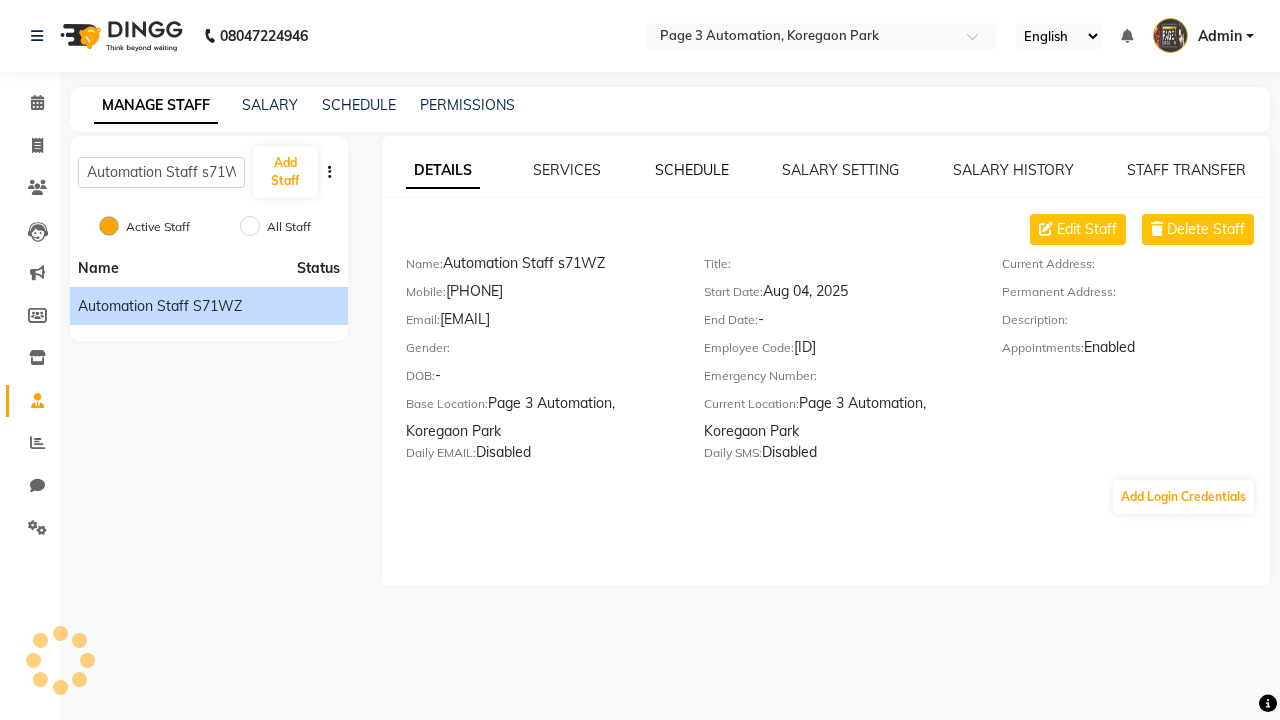 click on "SCHEDULE" 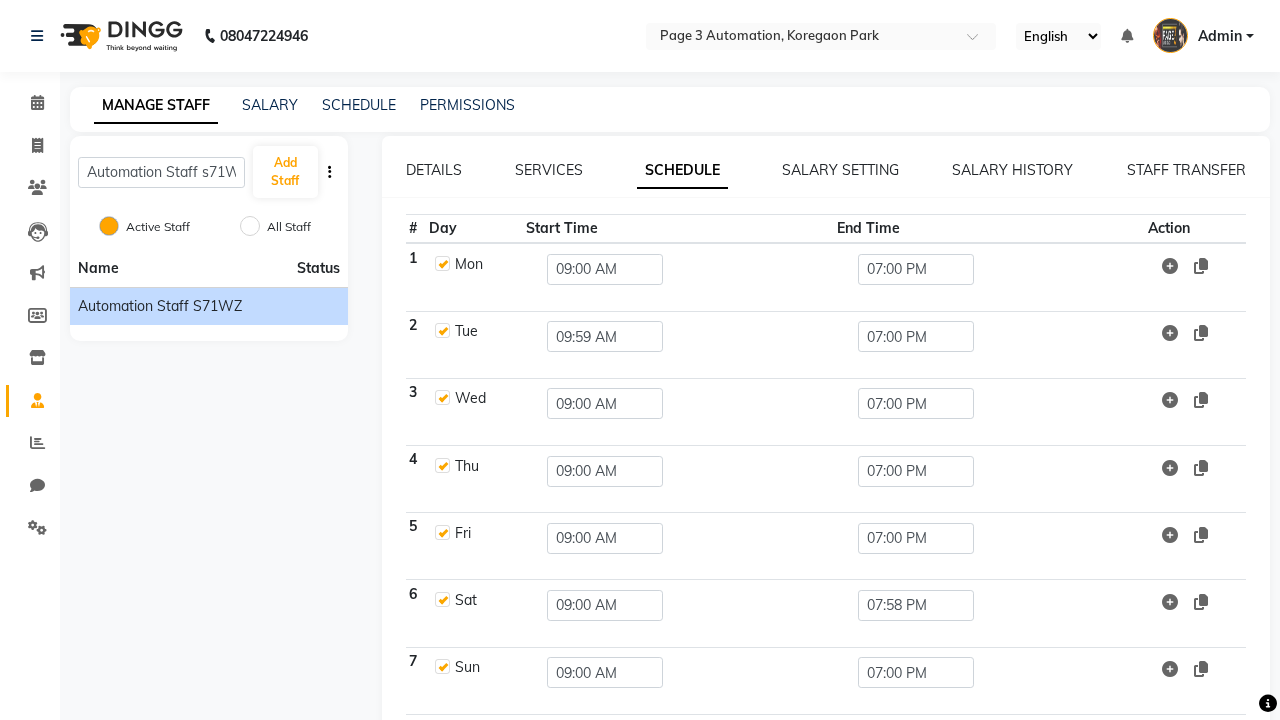 click on "SCHEDULE" 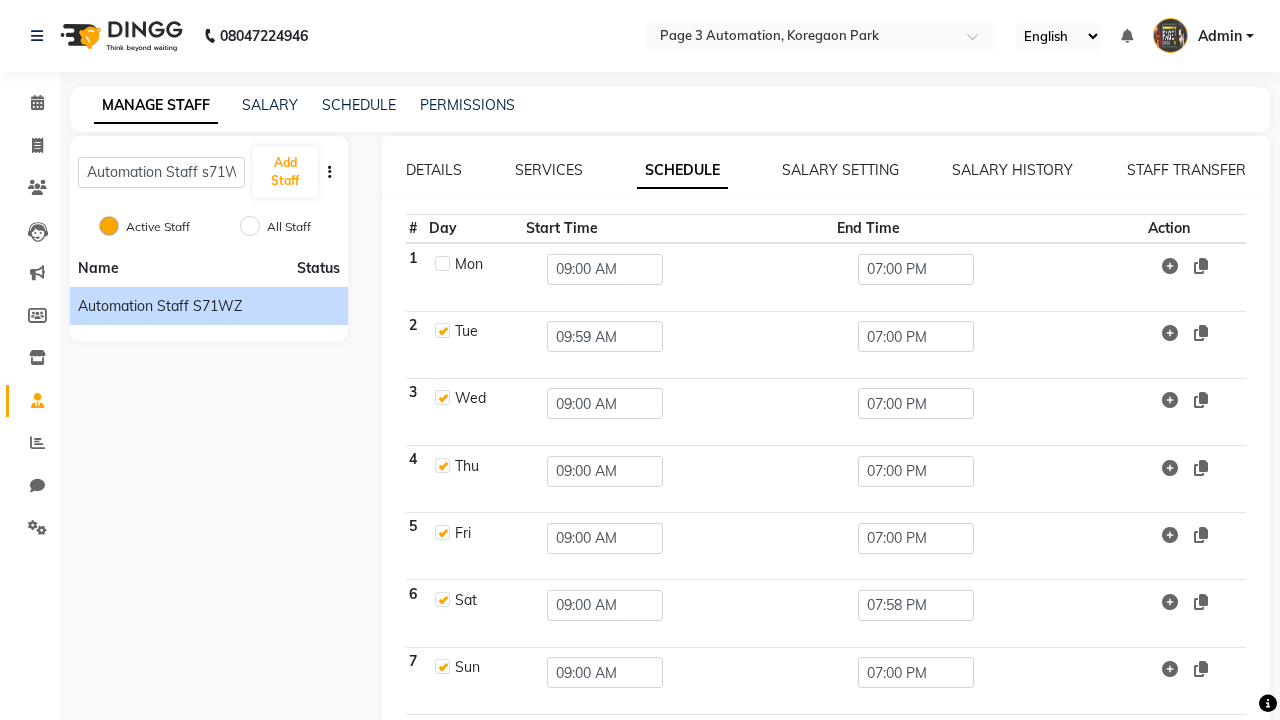 checkbox on "false" 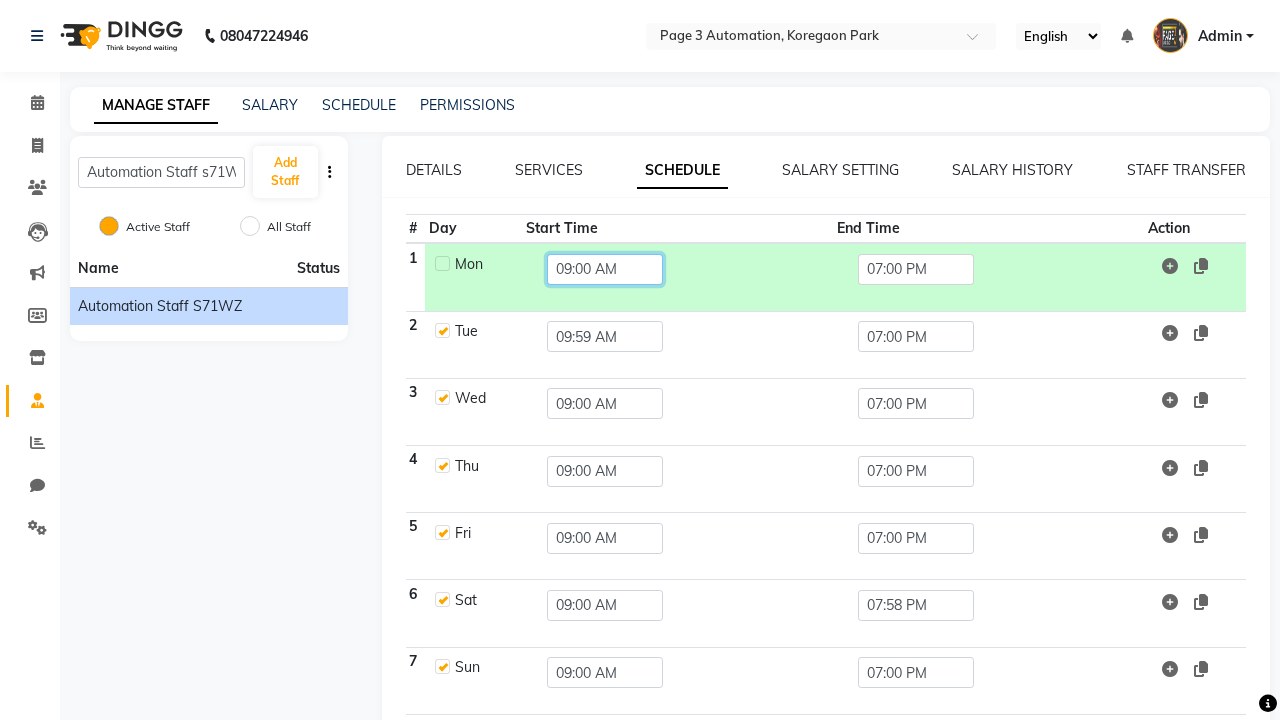 click on "09:00 AM" 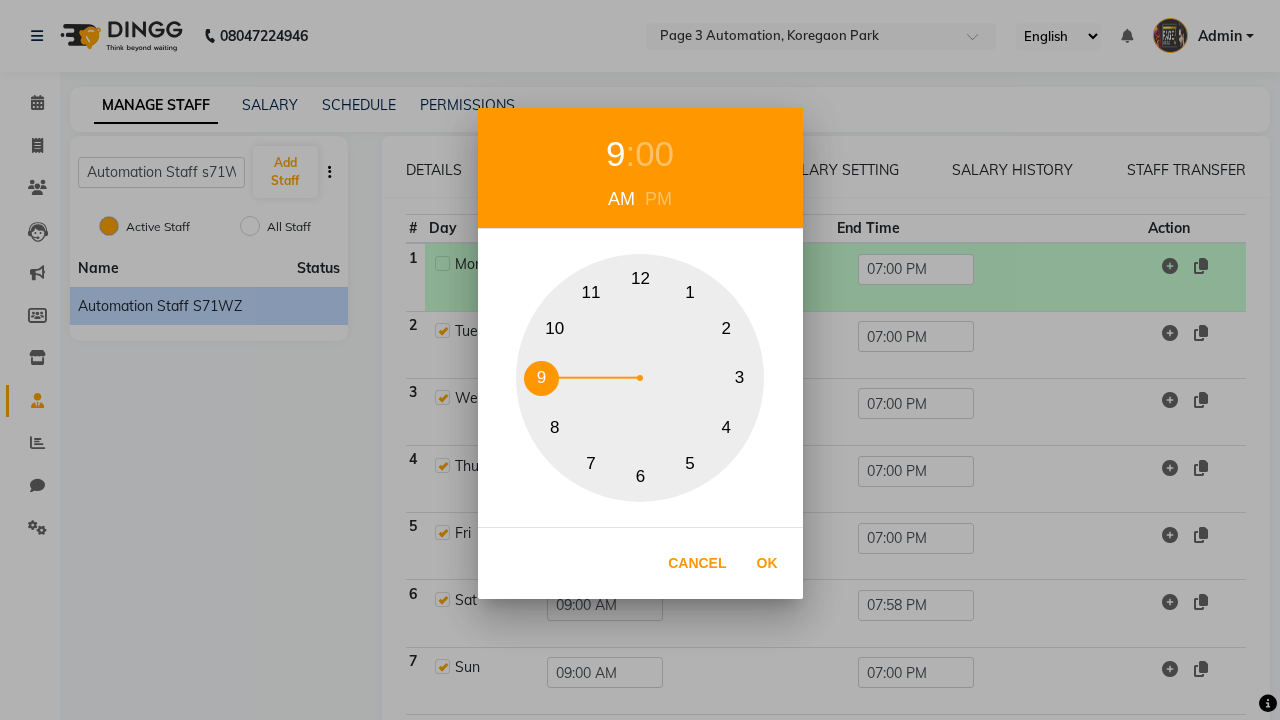 click on "AM" at bounding box center [621, 199] 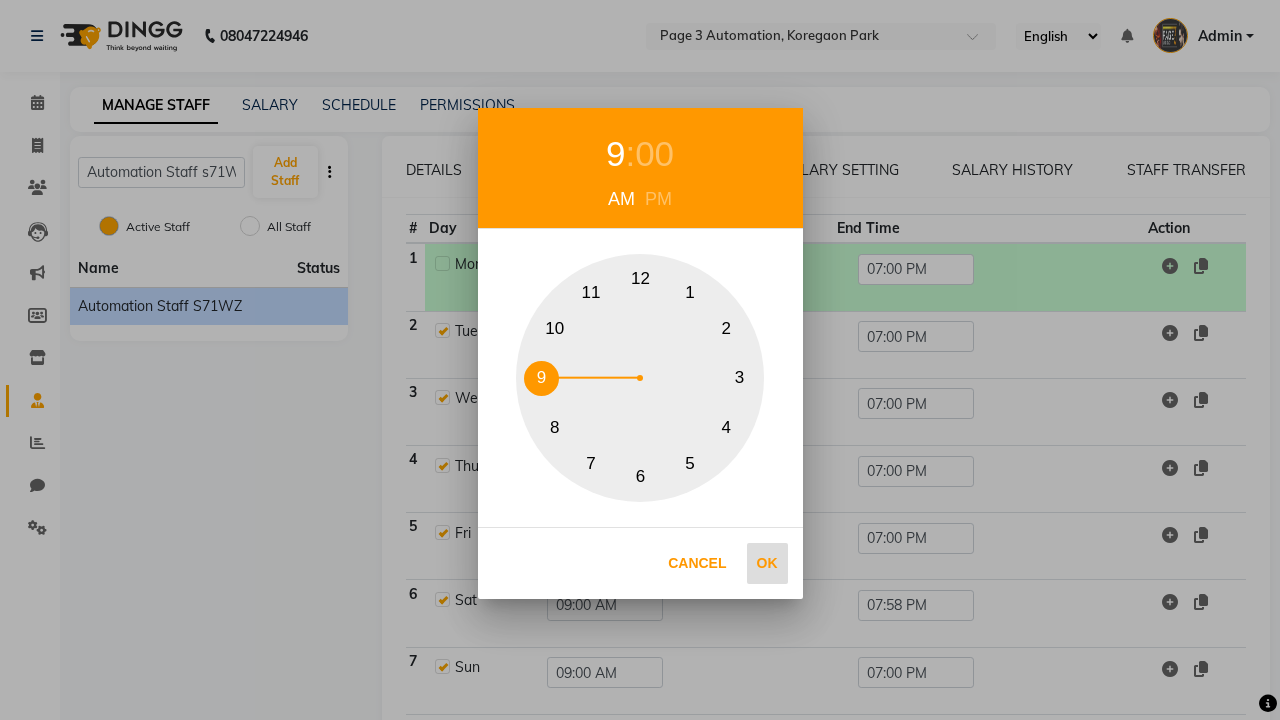 click on "Ok" at bounding box center (767, 563) 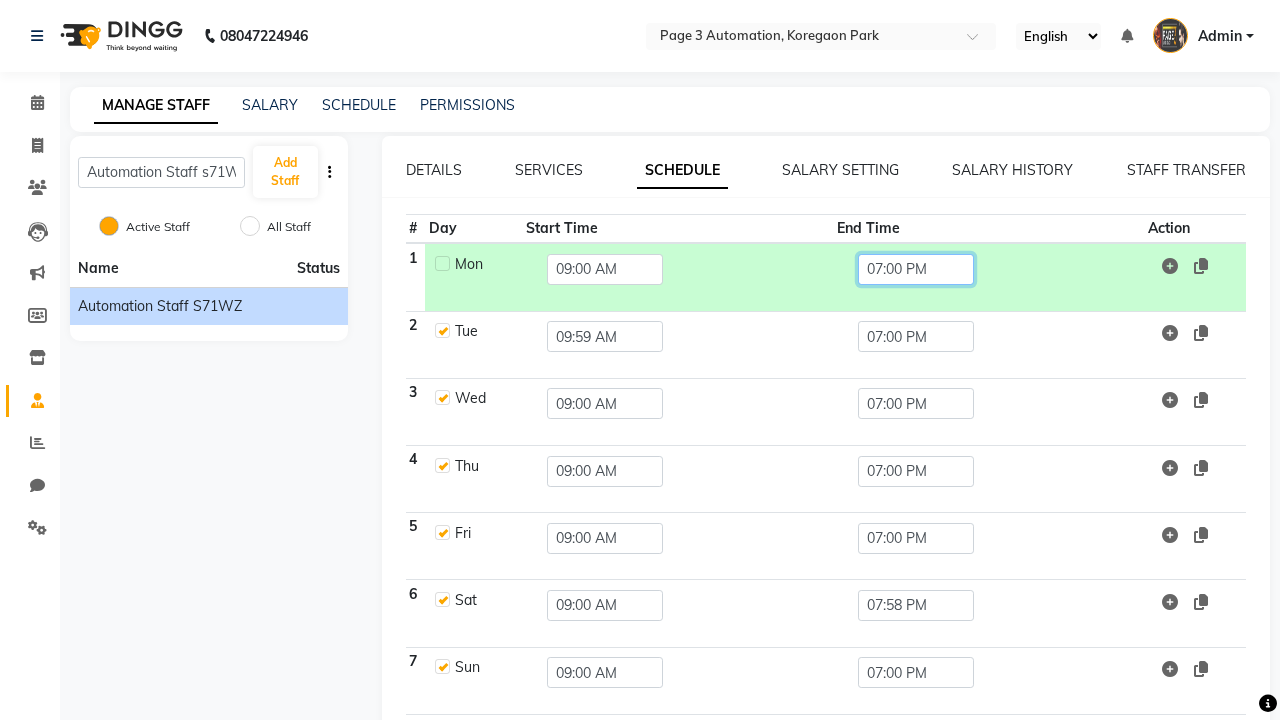 click on "07:00 PM" 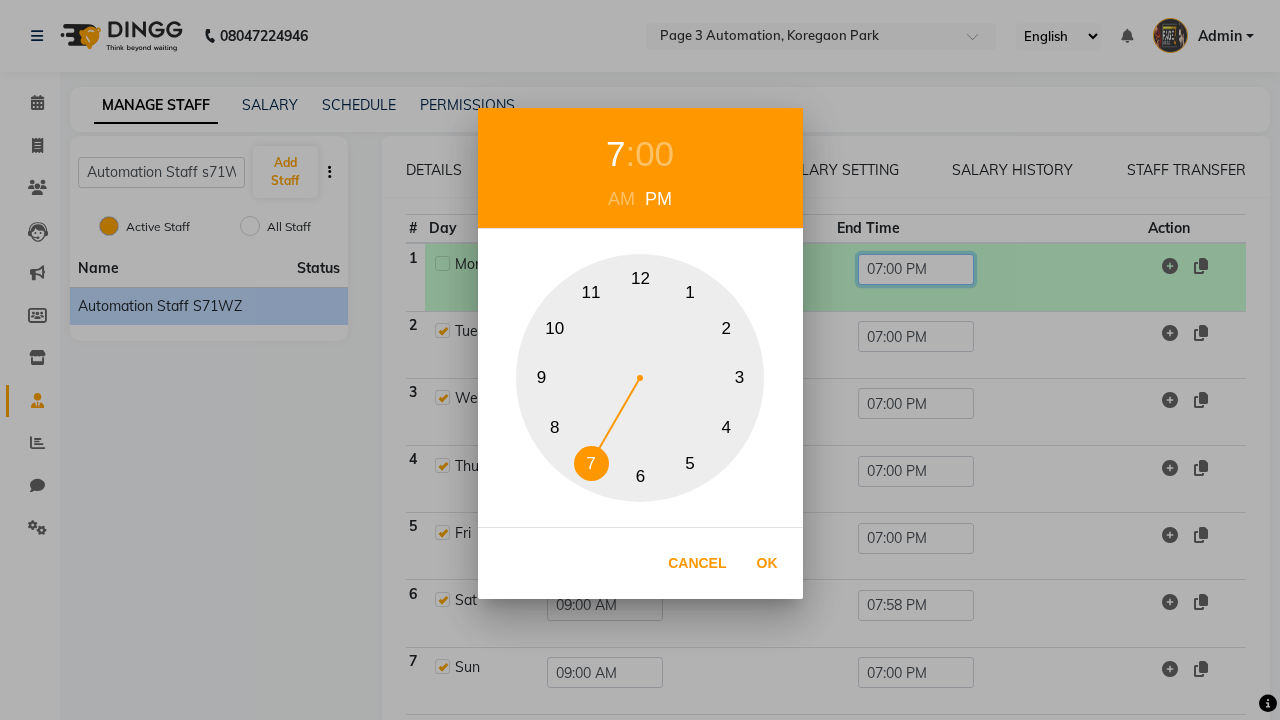 scroll, scrollTop: 0, scrollLeft: 5, axis: horizontal 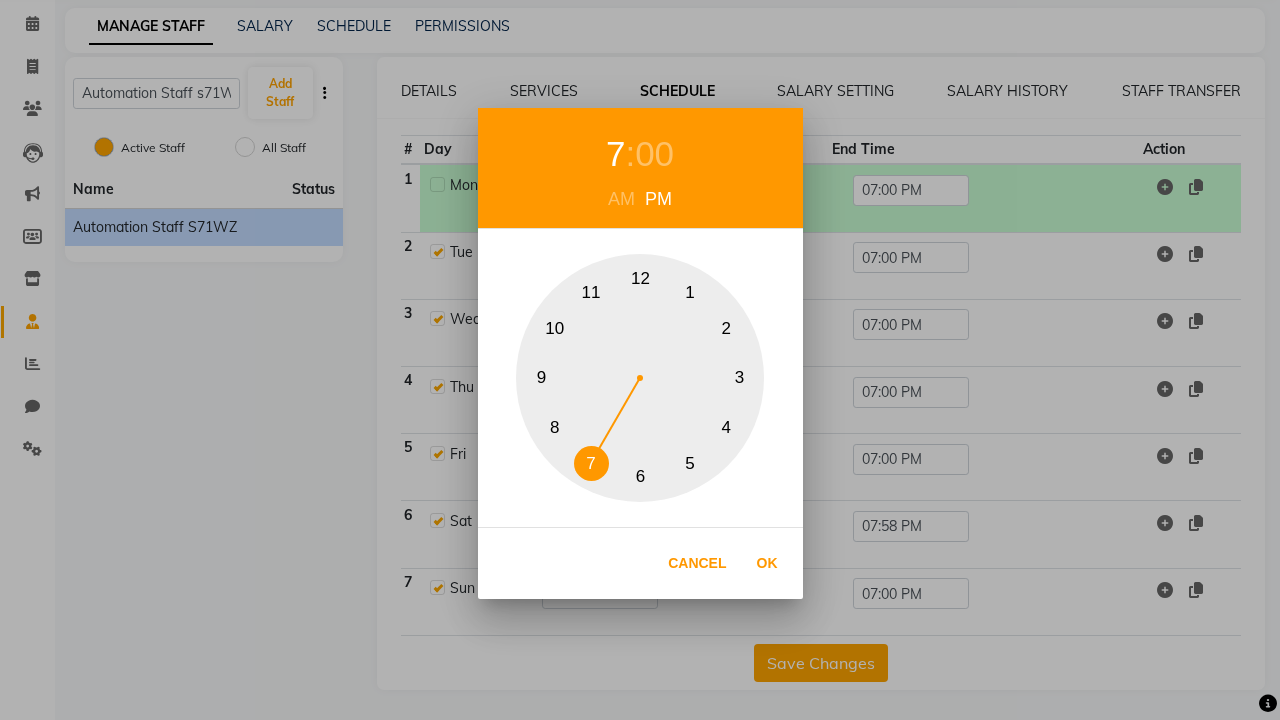 click on "7" at bounding box center [615, 154] 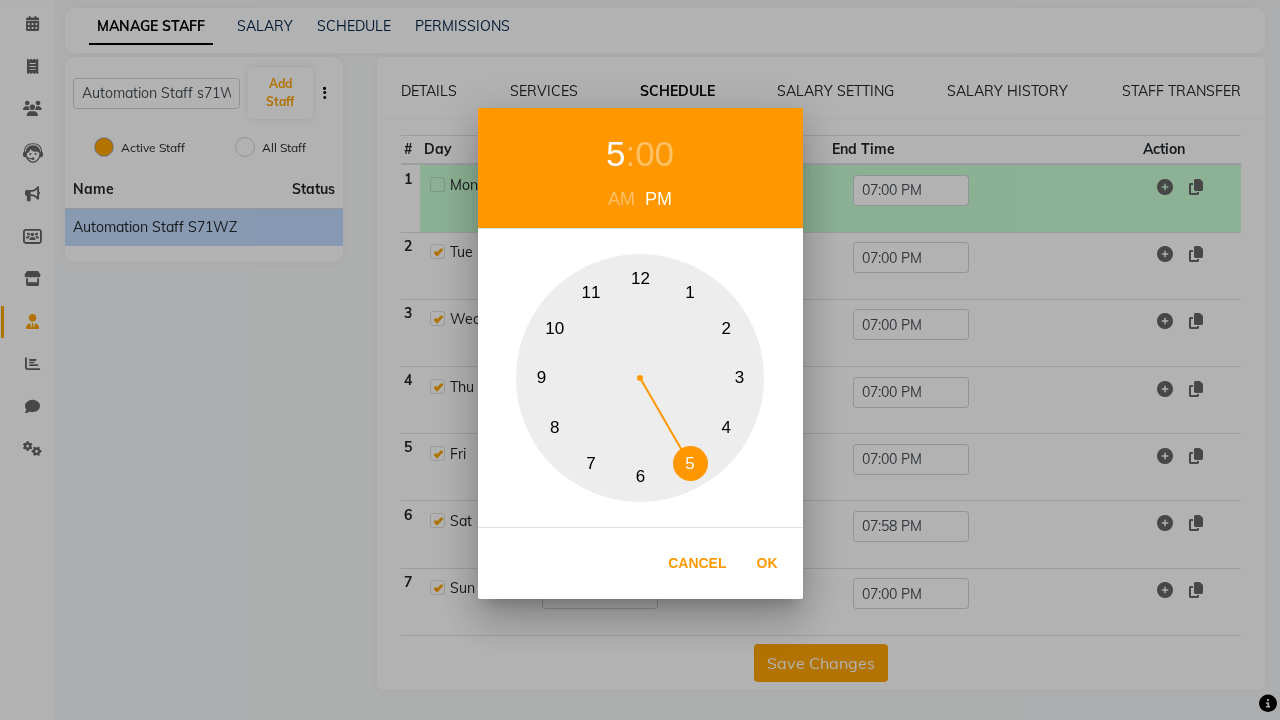 click on "00" at bounding box center (654, 154) 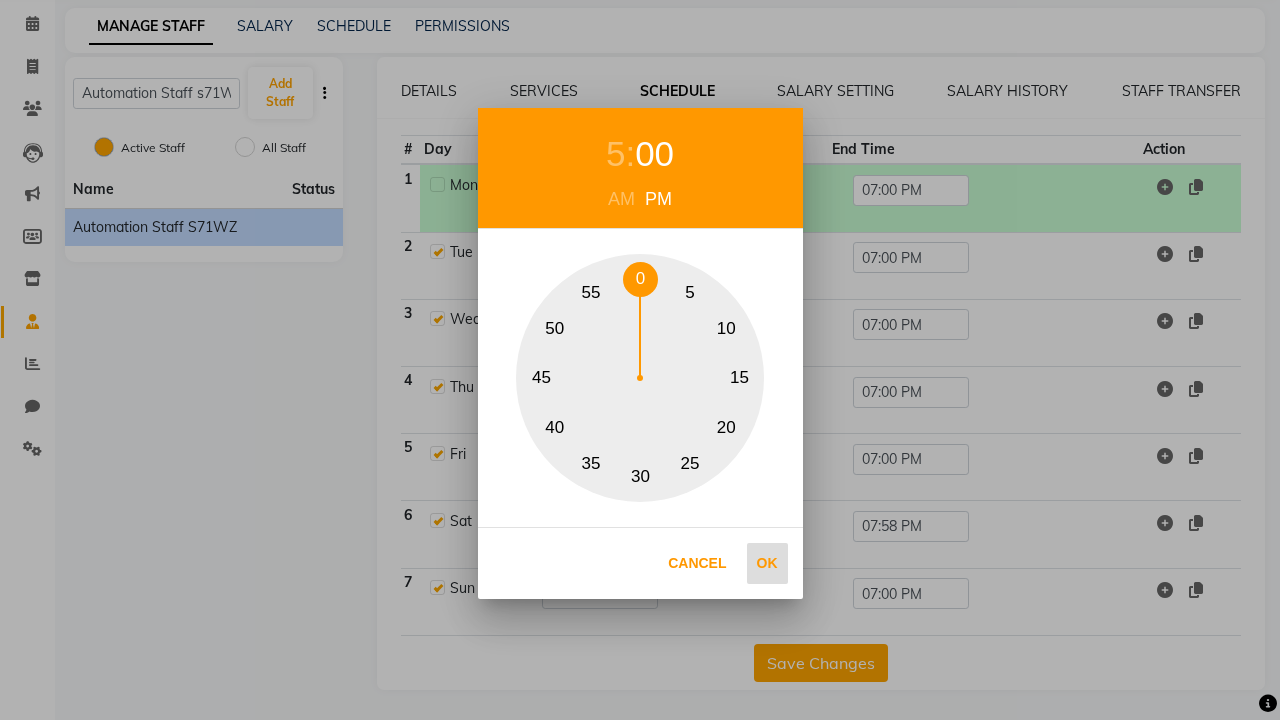 click on "15" at bounding box center [739, 378] 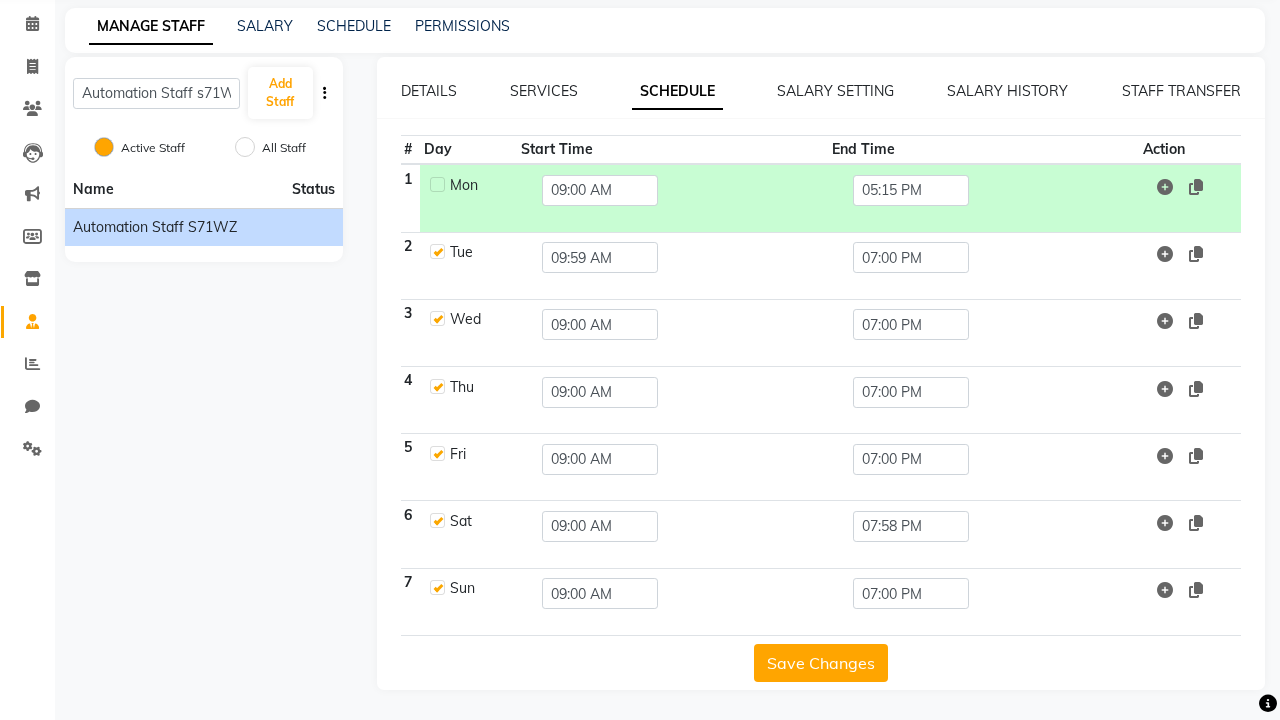 scroll, scrollTop: 41, scrollLeft: 0, axis: vertical 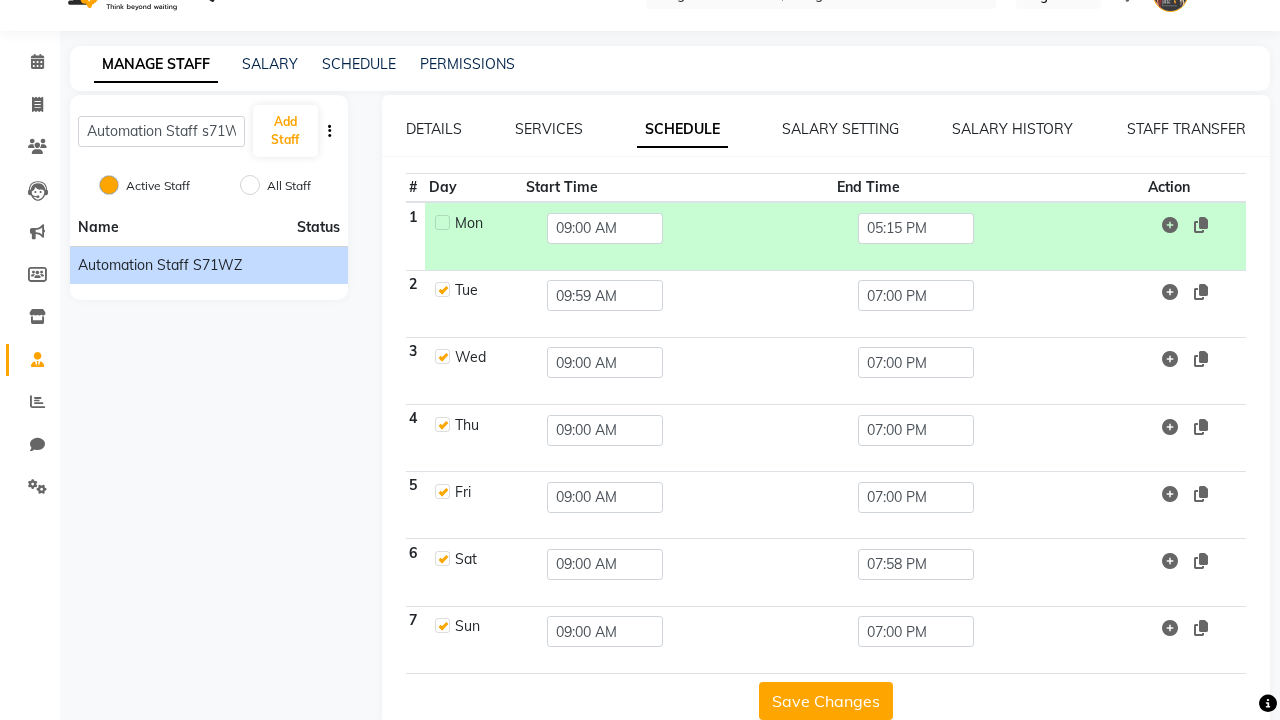 click on "Save Changes" 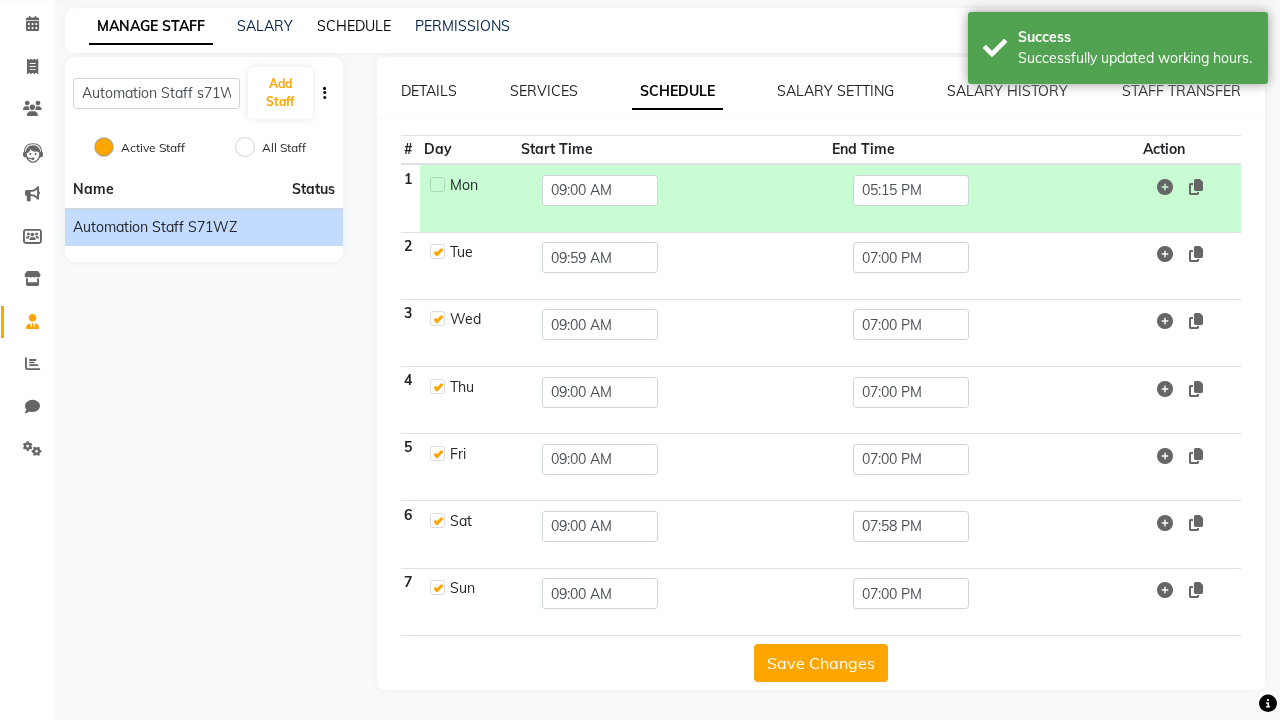 click on "SCHEDULE" 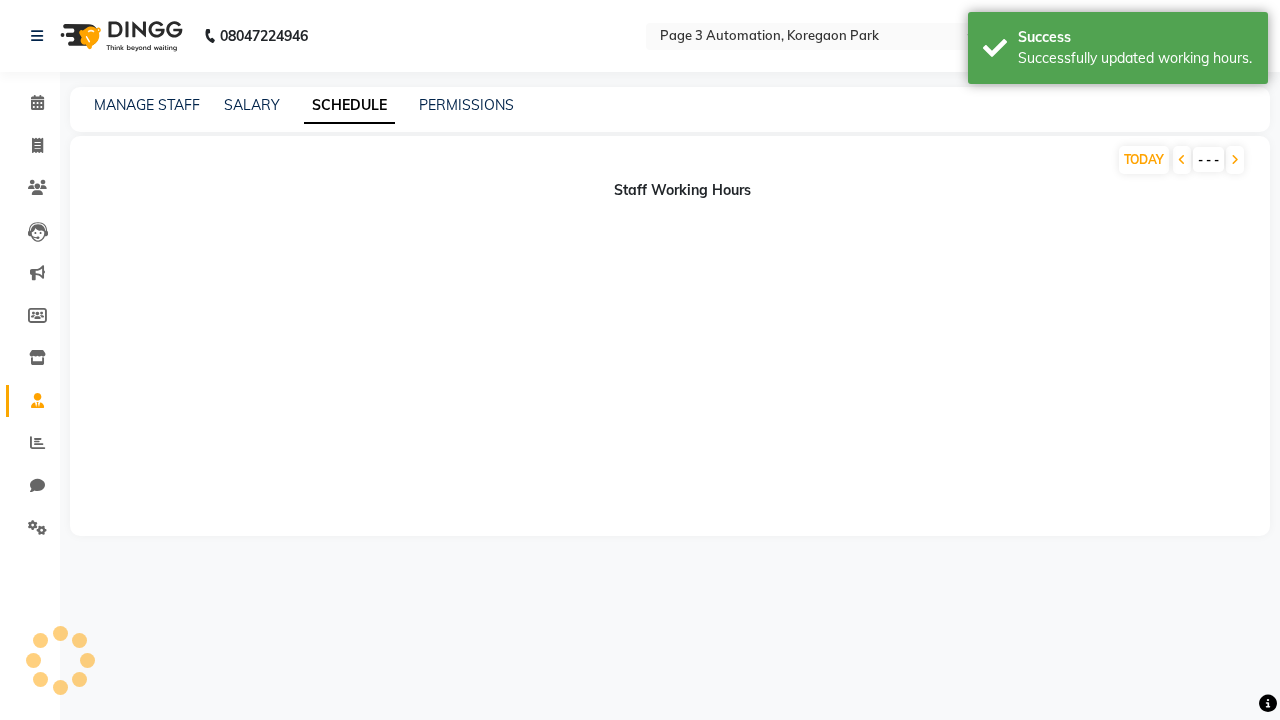 scroll, scrollTop: 0, scrollLeft: 0, axis: both 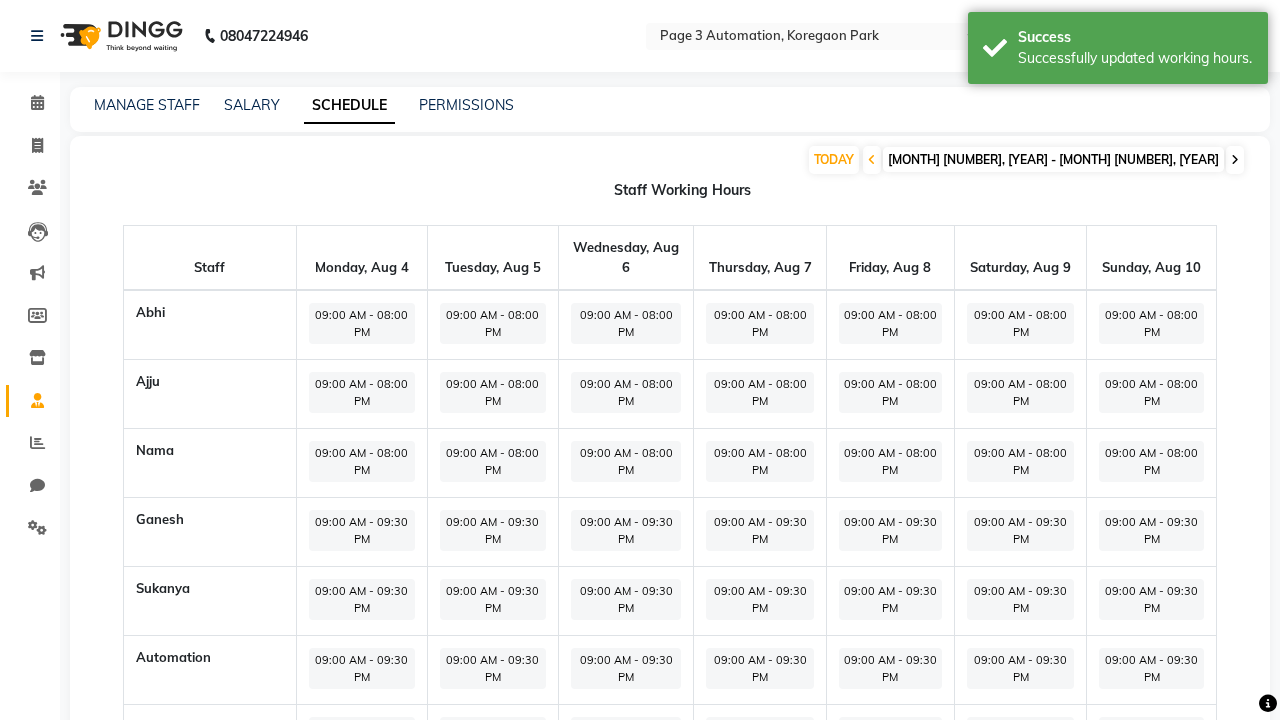 click 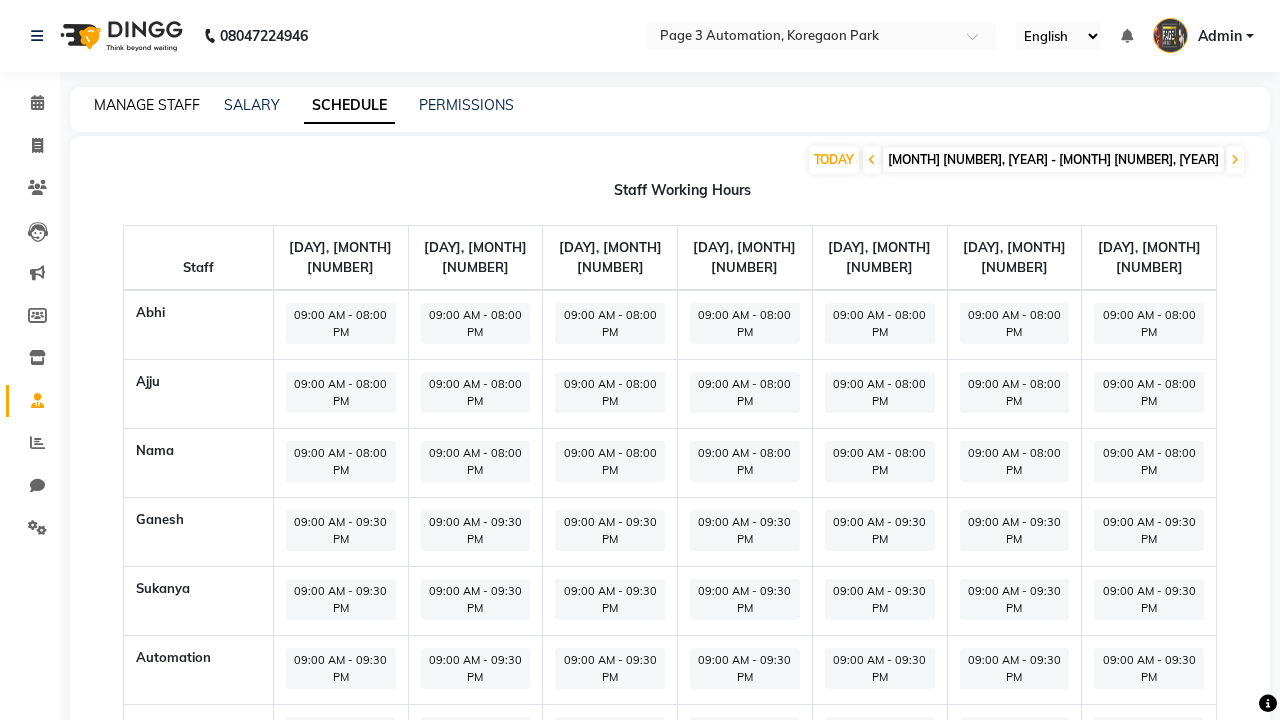 click on "MANAGE STAFF" 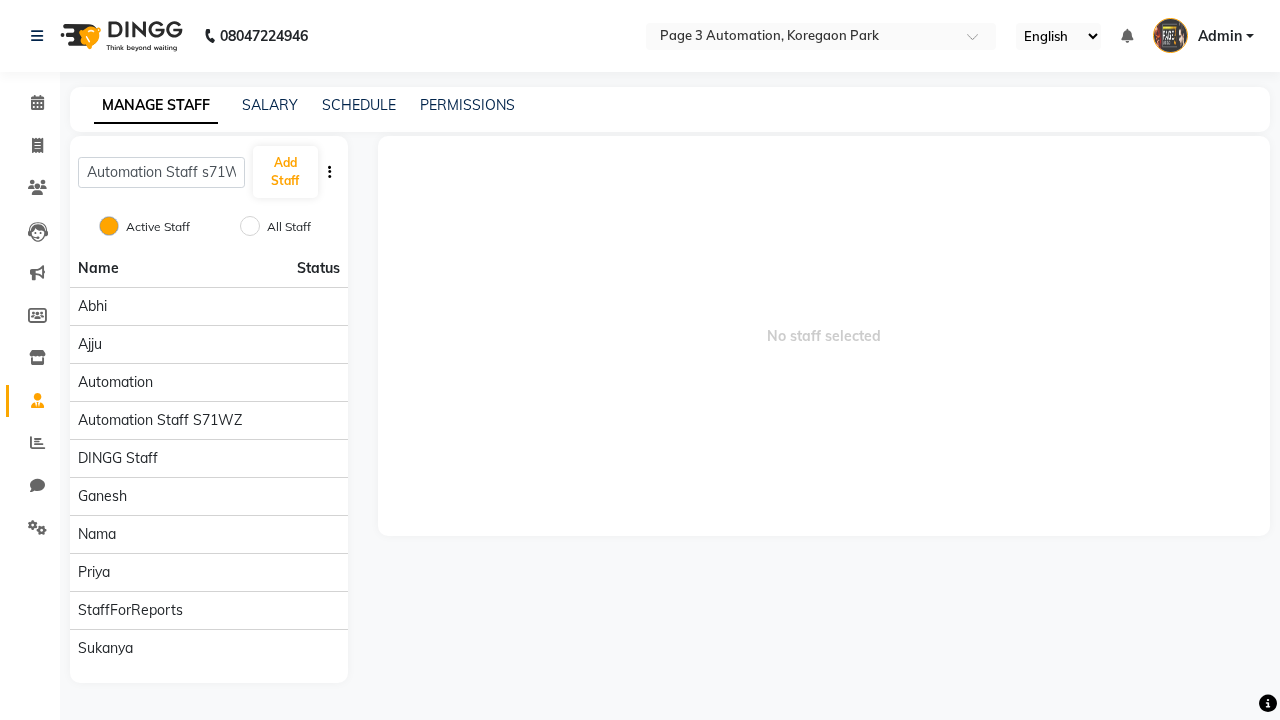 scroll, scrollTop: 0, scrollLeft: 13, axis: horizontal 